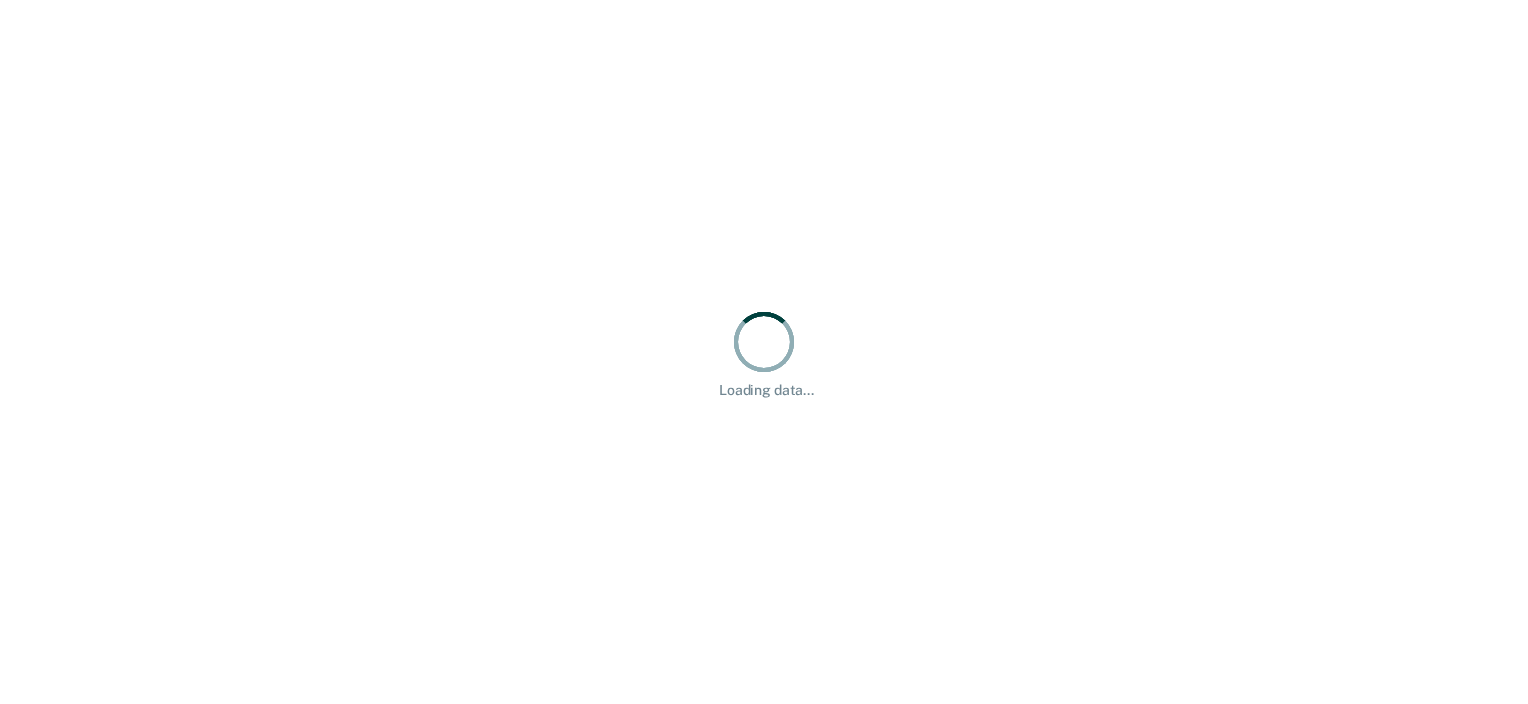 scroll, scrollTop: 0, scrollLeft: 0, axis: both 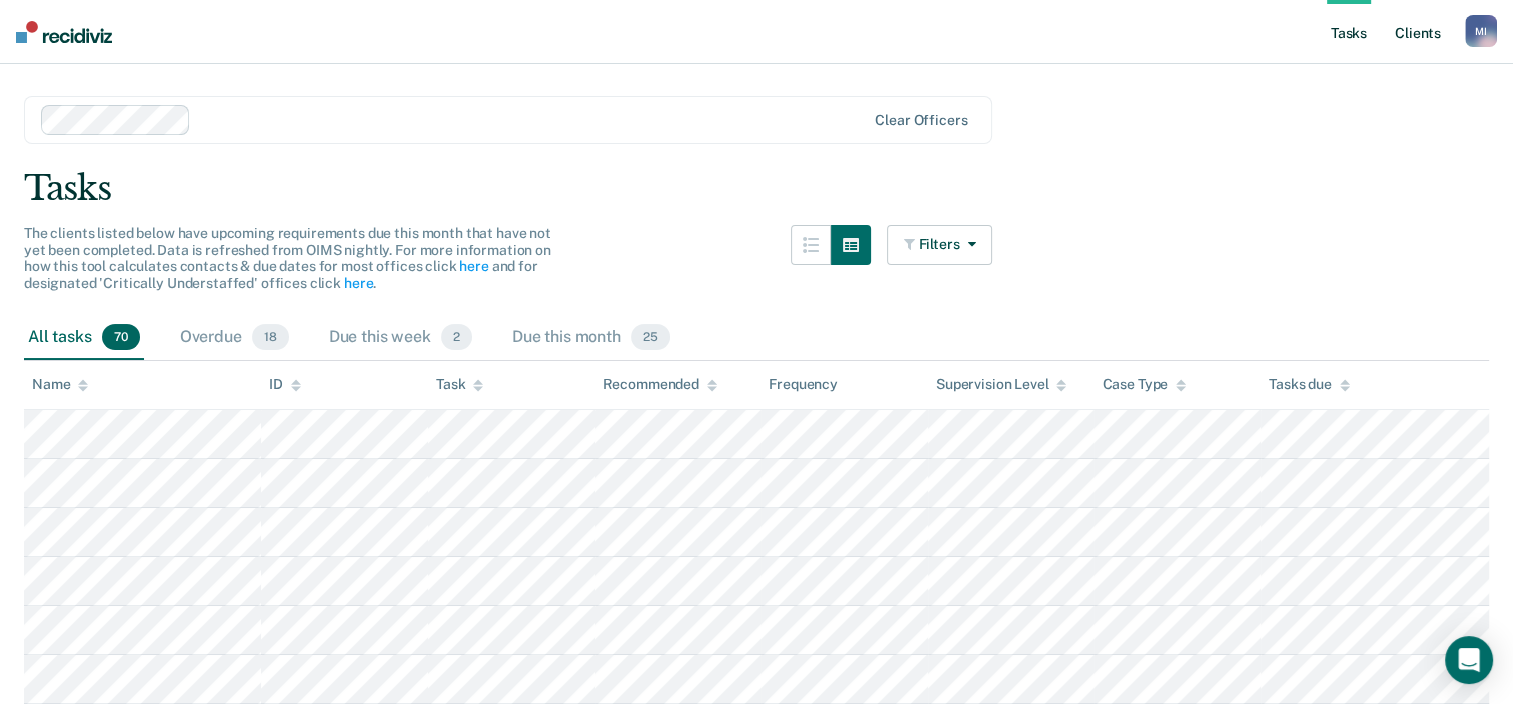 click on "Client s" at bounding box center (1418, 32) 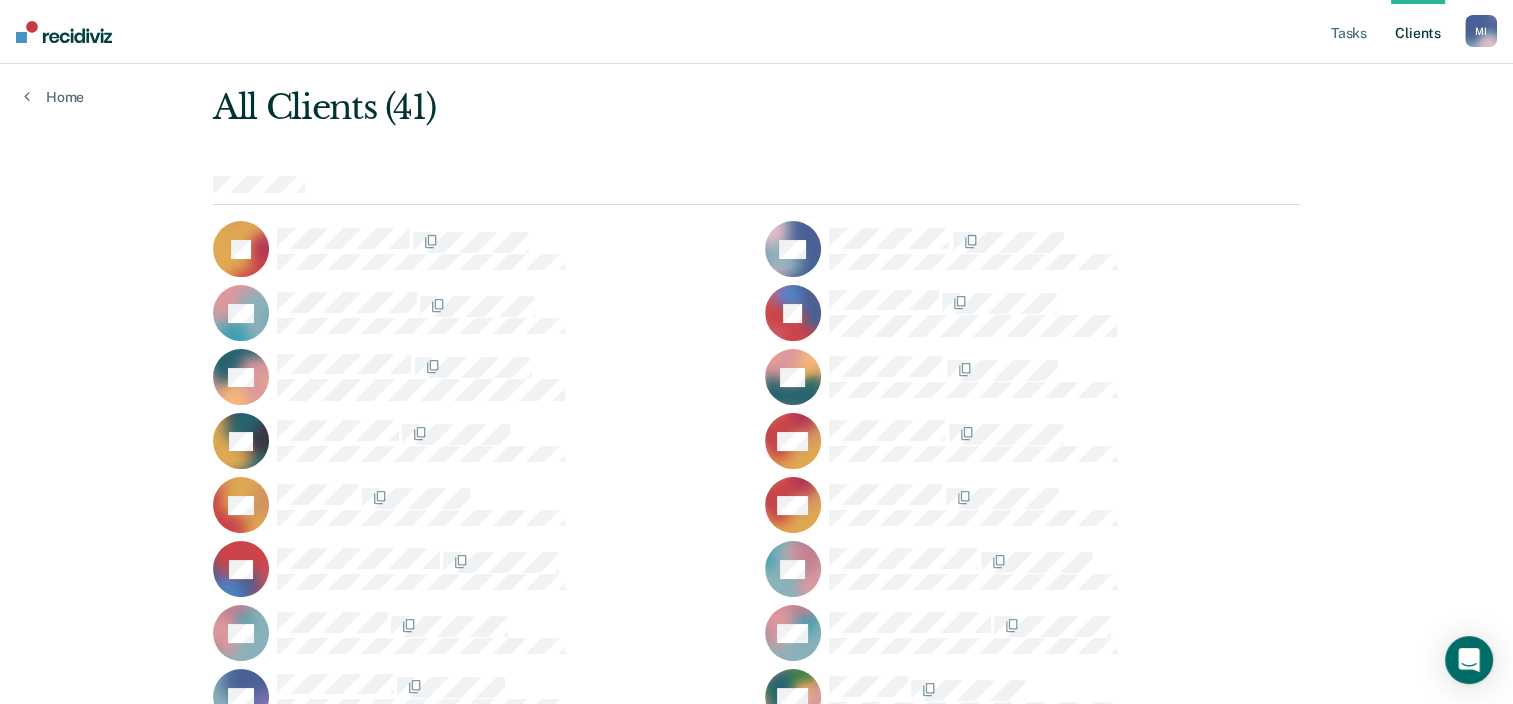 scroll, scrollTop: 0, scrollLeft: 0, axis: both 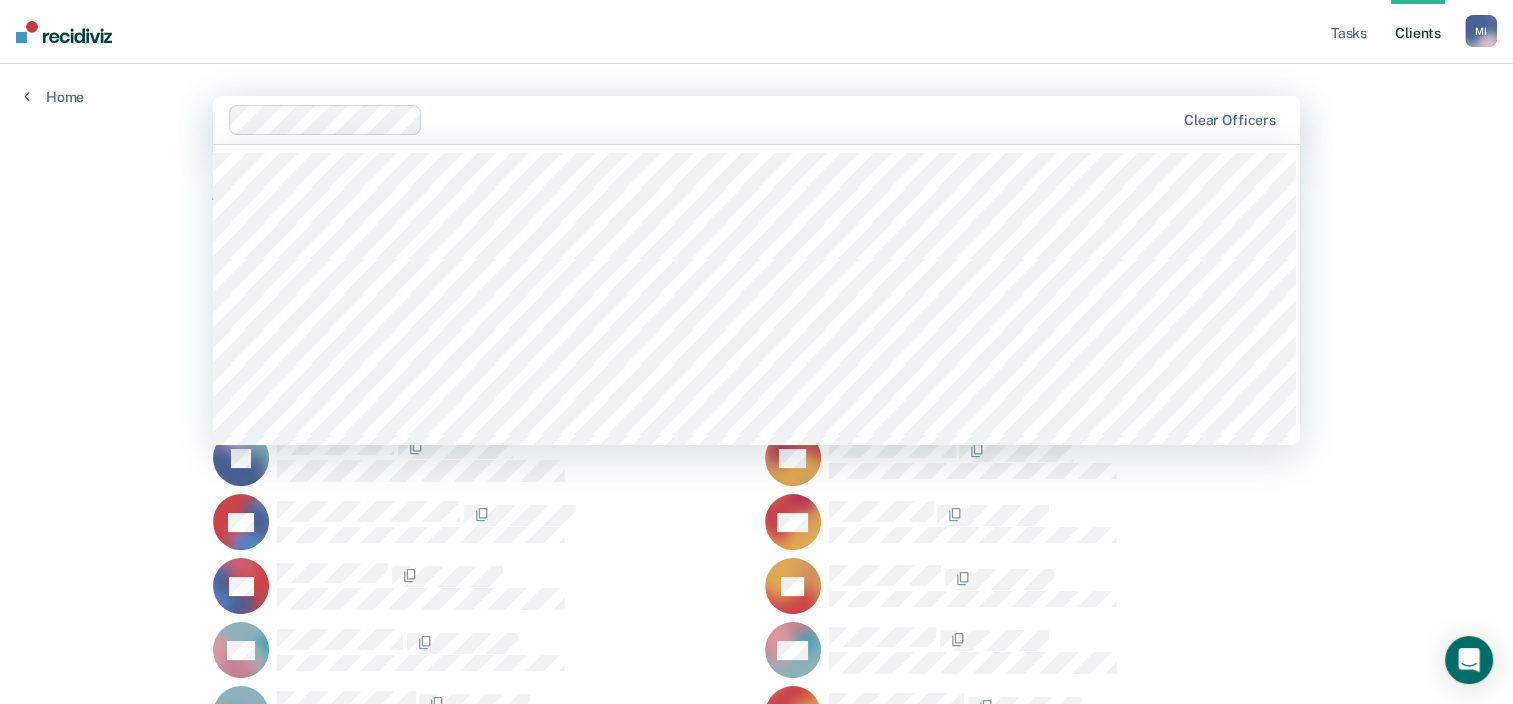 click on "Tasks Client s [FIRST] [LAST] [FIRST] [LAST] Profile How it works Log Out Home option [FIRST] [LAST], selected. 1120 results available. Use Up and Down to choose options, press Enter to select the currently focused option, press Escape to exit the menu, press Tab to select the option and exit the menu. Clear   officers All Clients (31) KB   JB   MB   FB   JC   HC   CC   MD   AE   EF   GG   MG   SG   GJ   KK   EK   JM   SM   DM   NM   CR   SR   JR   MS   LS   JS   MV   BV   AV   RW   RY" at bounding box center (756, 703) 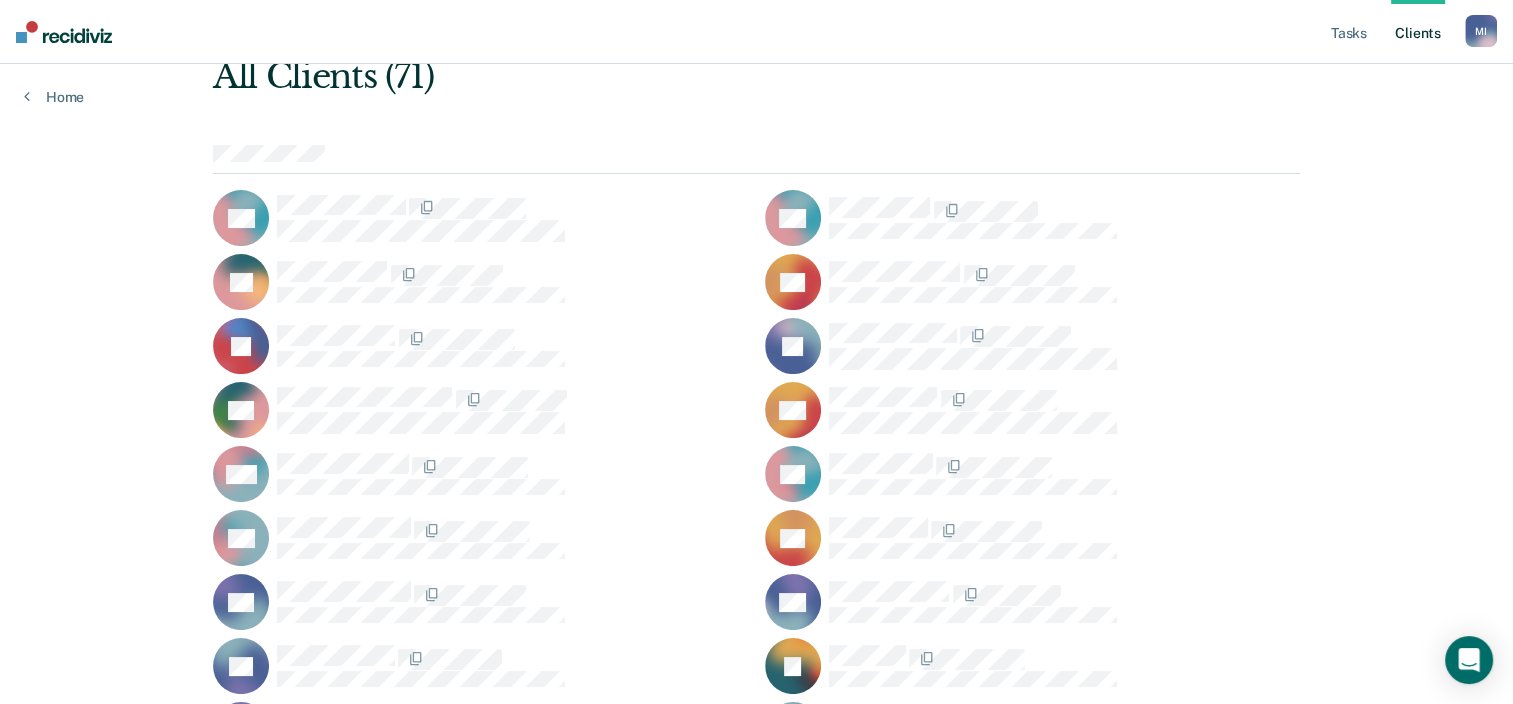 scroll, scrollTop: 0, scrollLeft: 0, axis: both 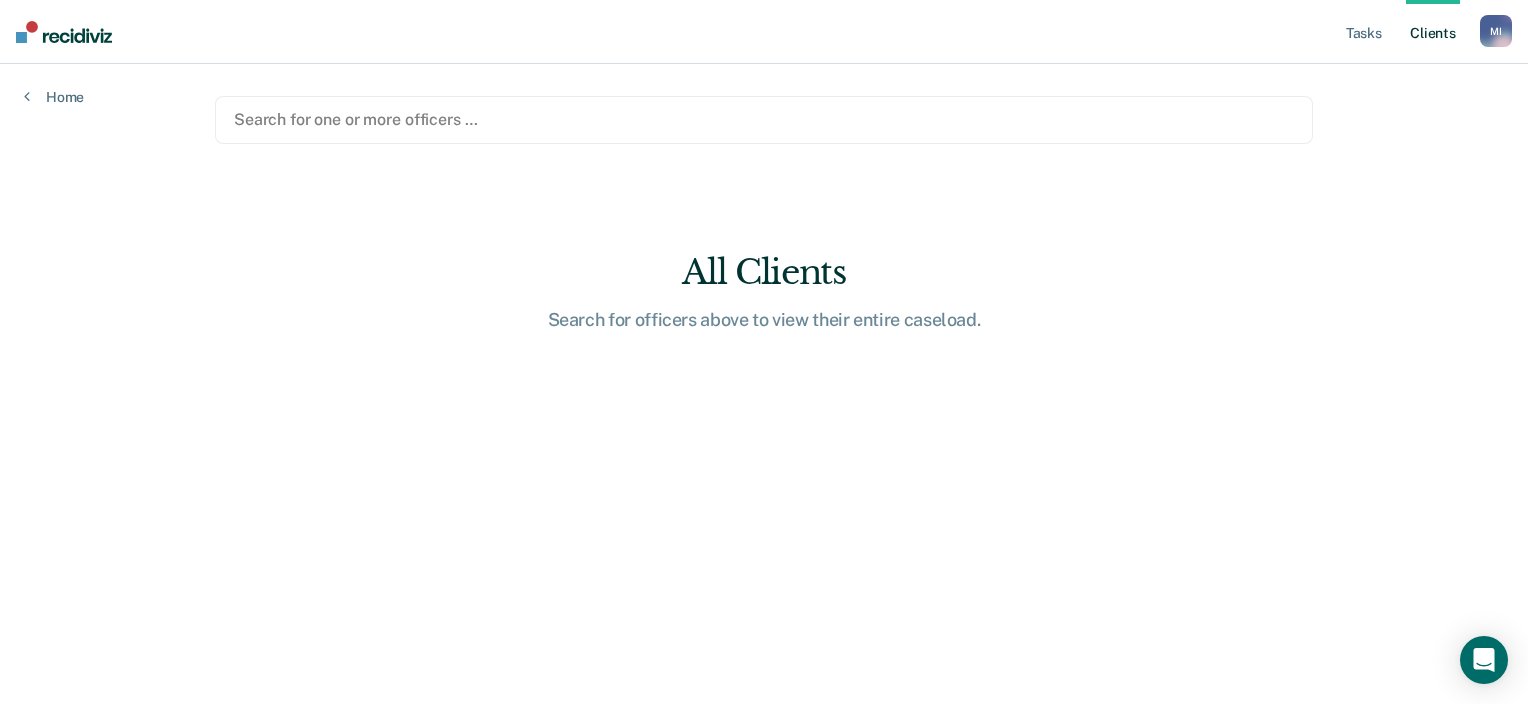 click on "Client s" at bounding box center (1433, 32) 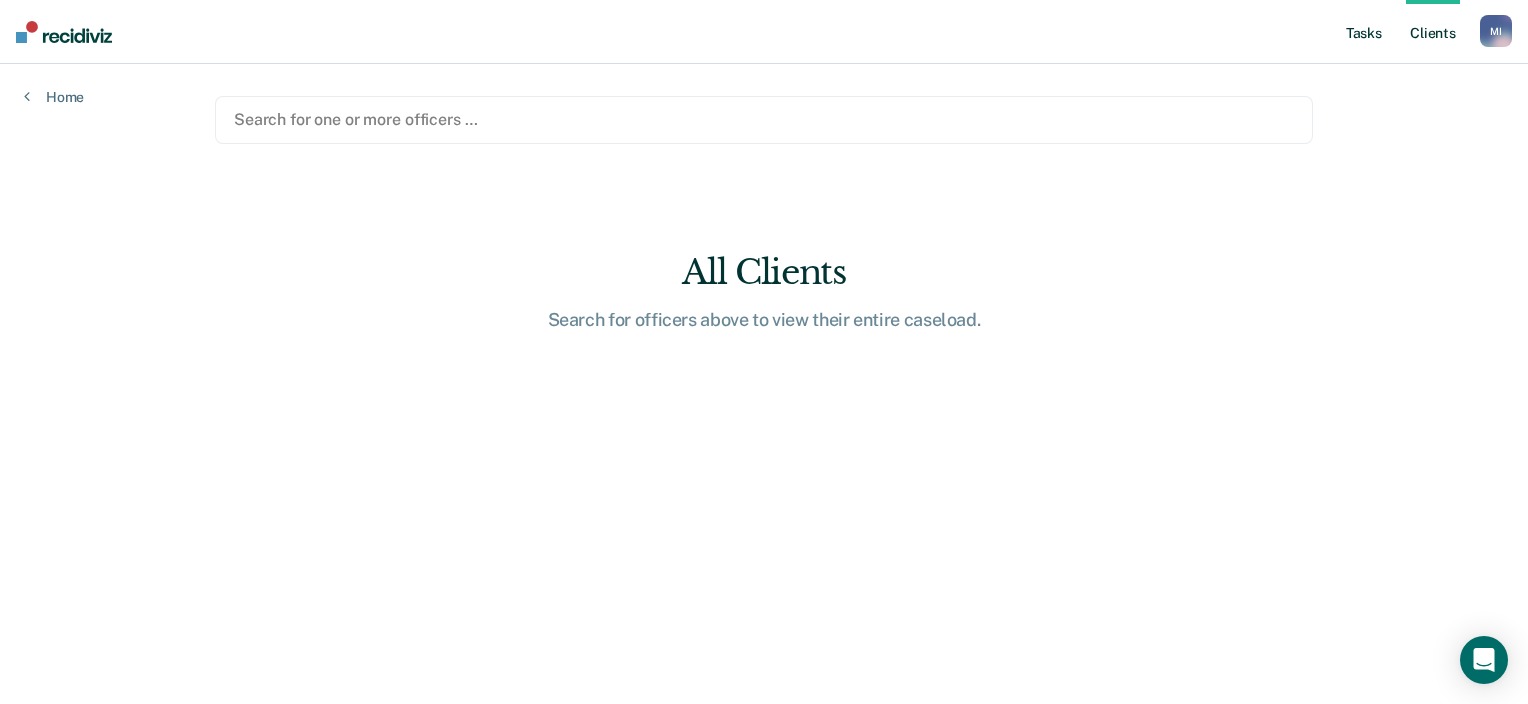 click on "Tasks" at bounding box center (1364, 32) 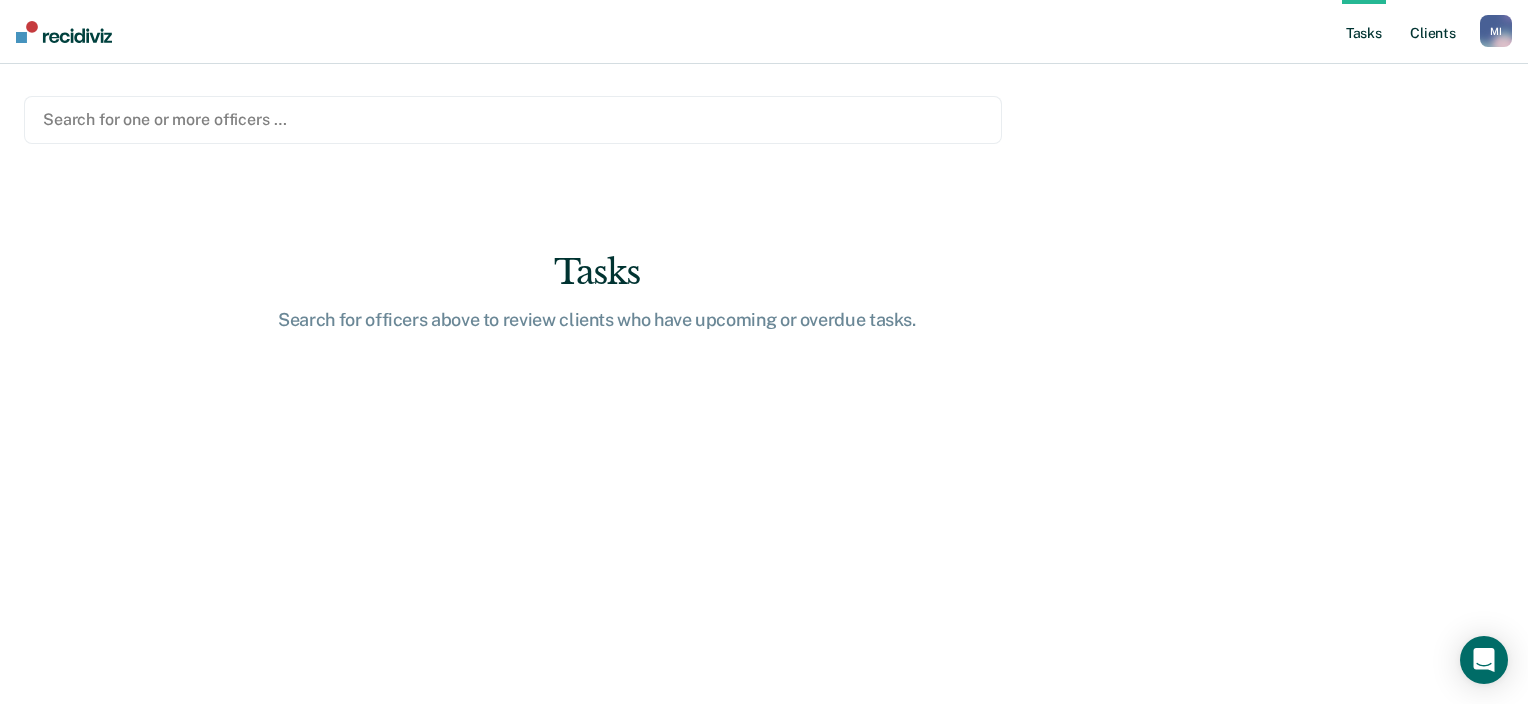 click on "Client s" at bounding box center [1433, 32] 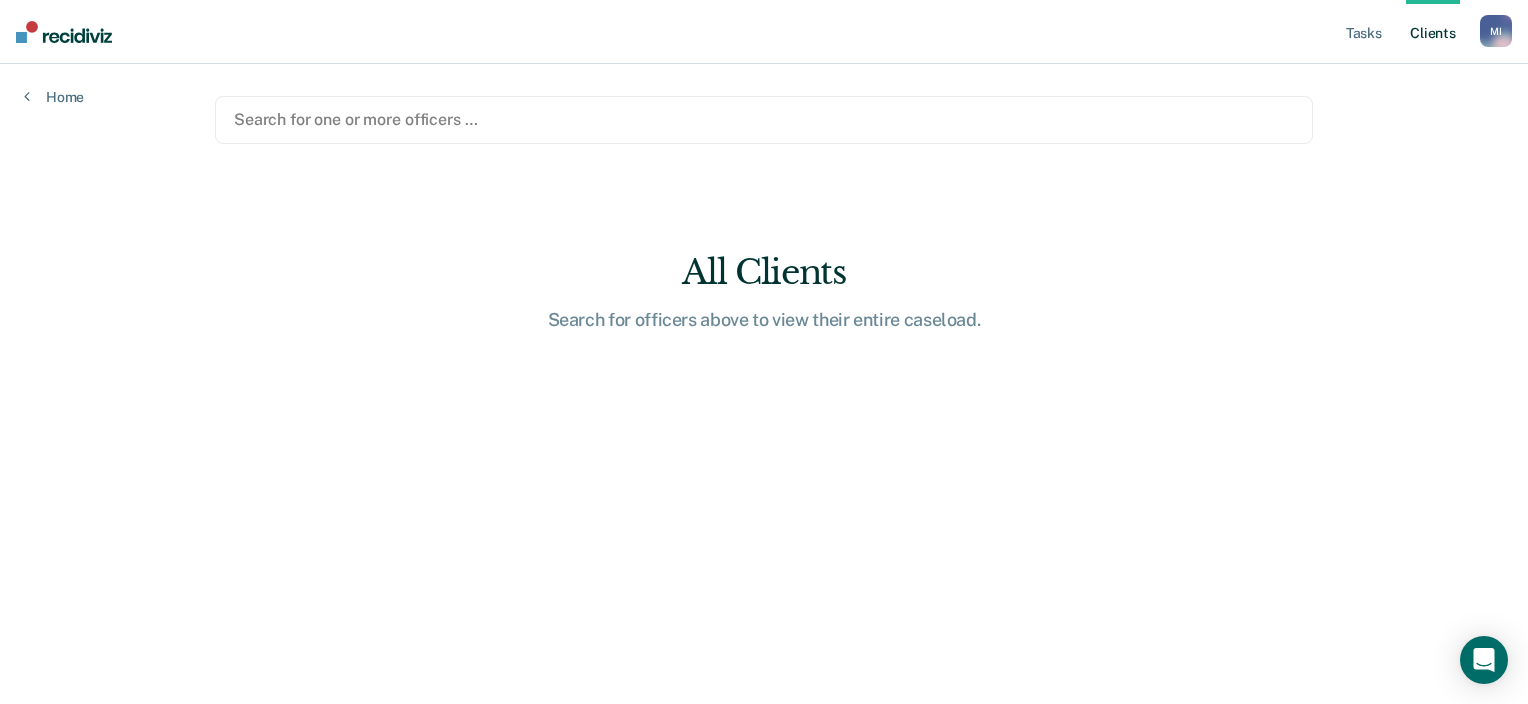 click at bounding box center (764, 119) 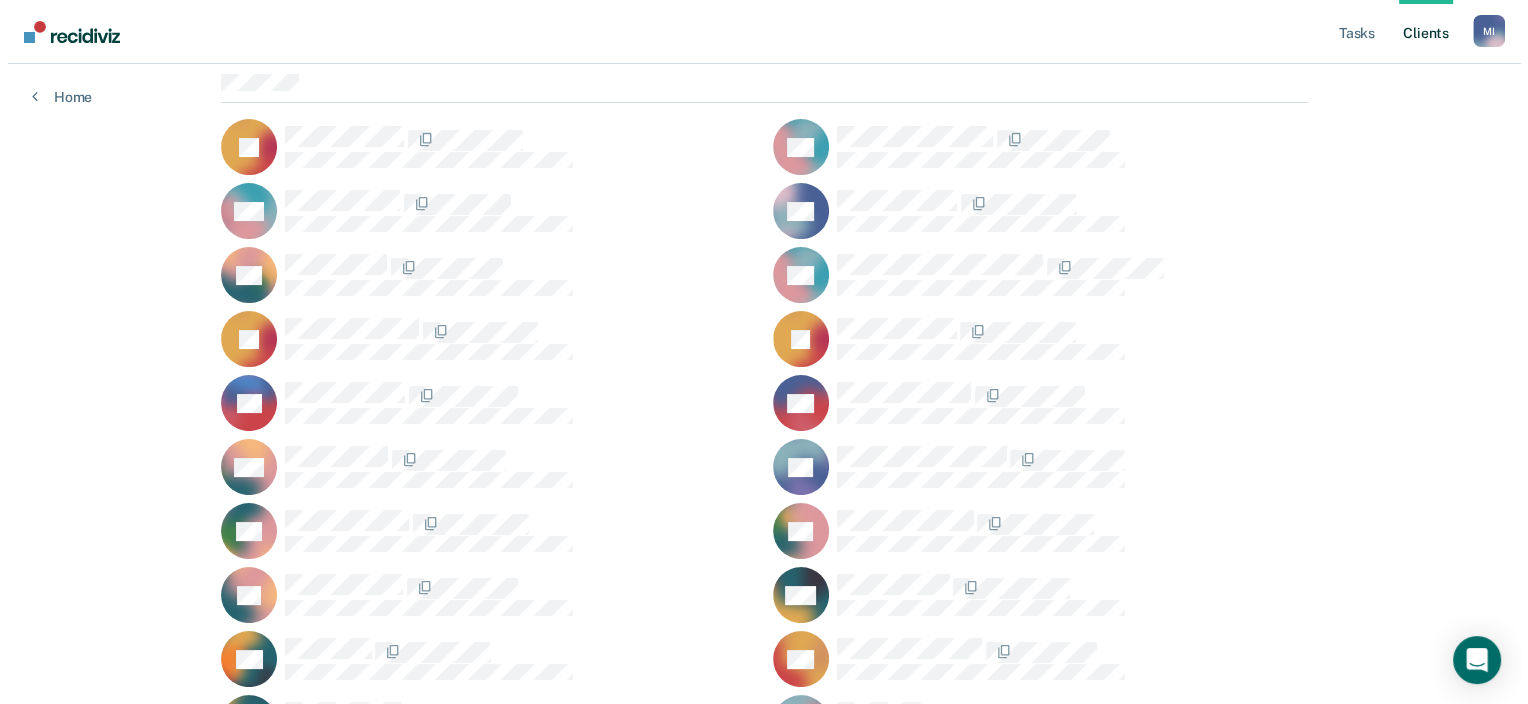 scroll, scrollTop: 0, scrollLeft: 0, axis: both 